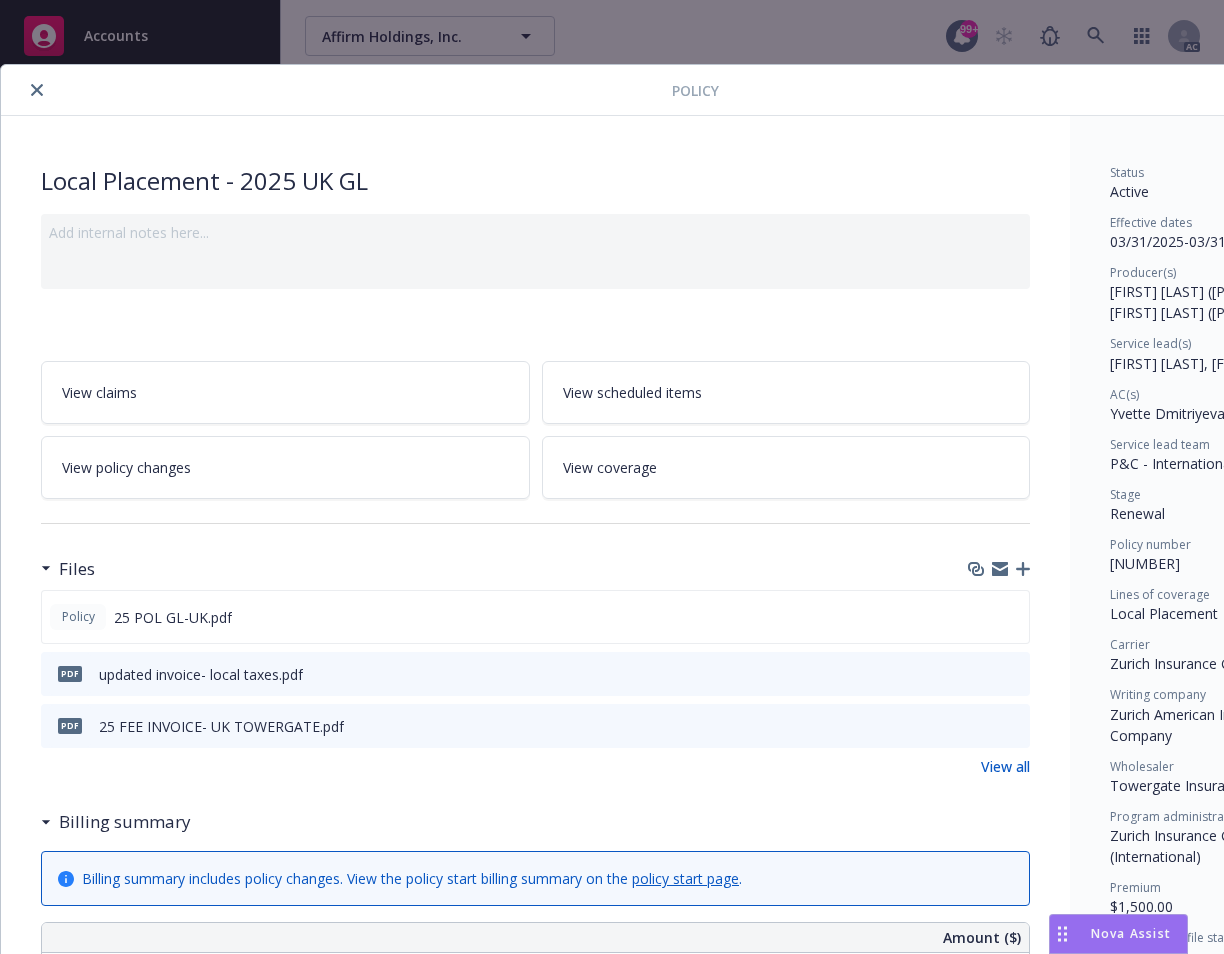 scroll, scrollTop: 0, scrollLeft: 0, axis: both 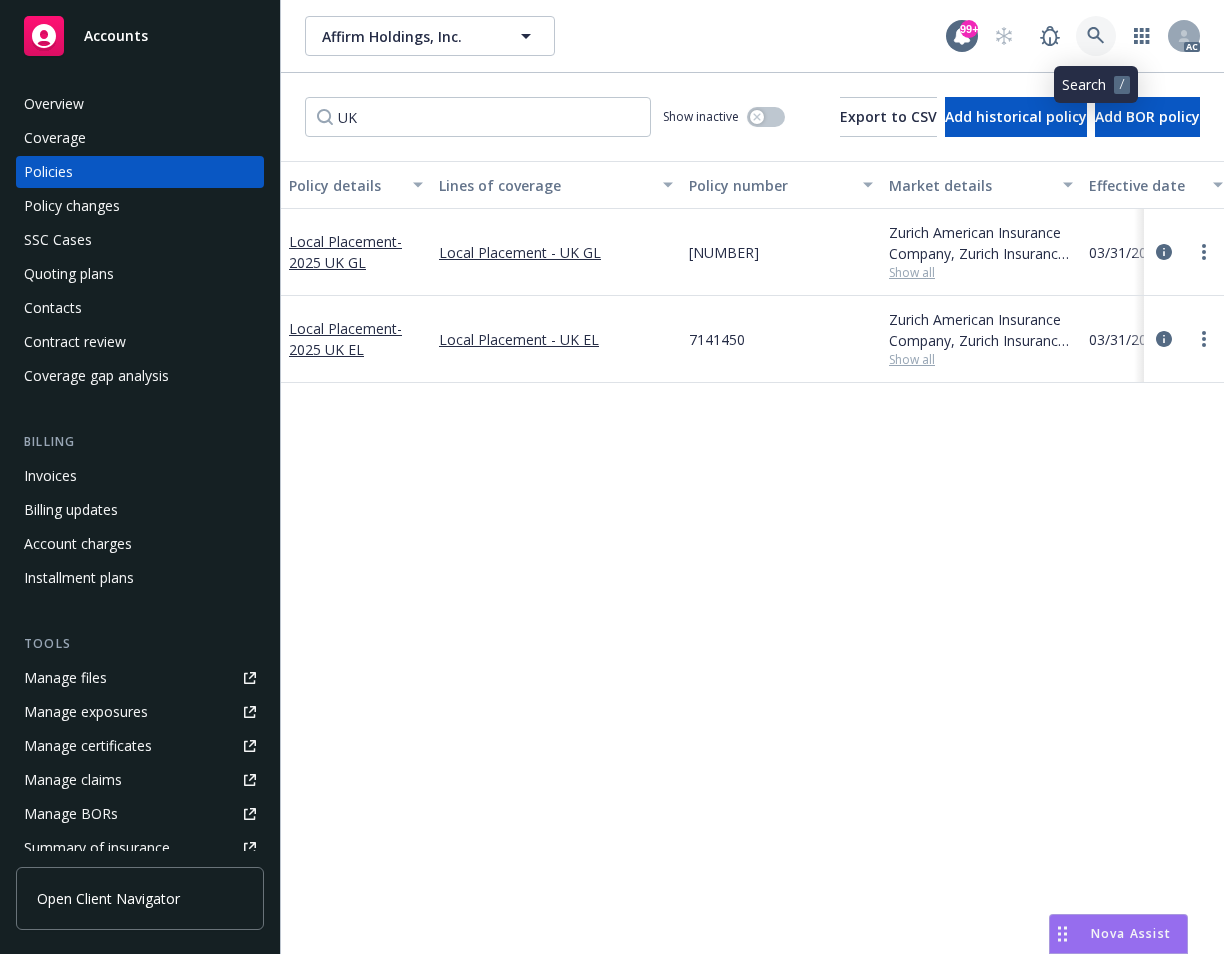 click at bounding box center (1096, 36) 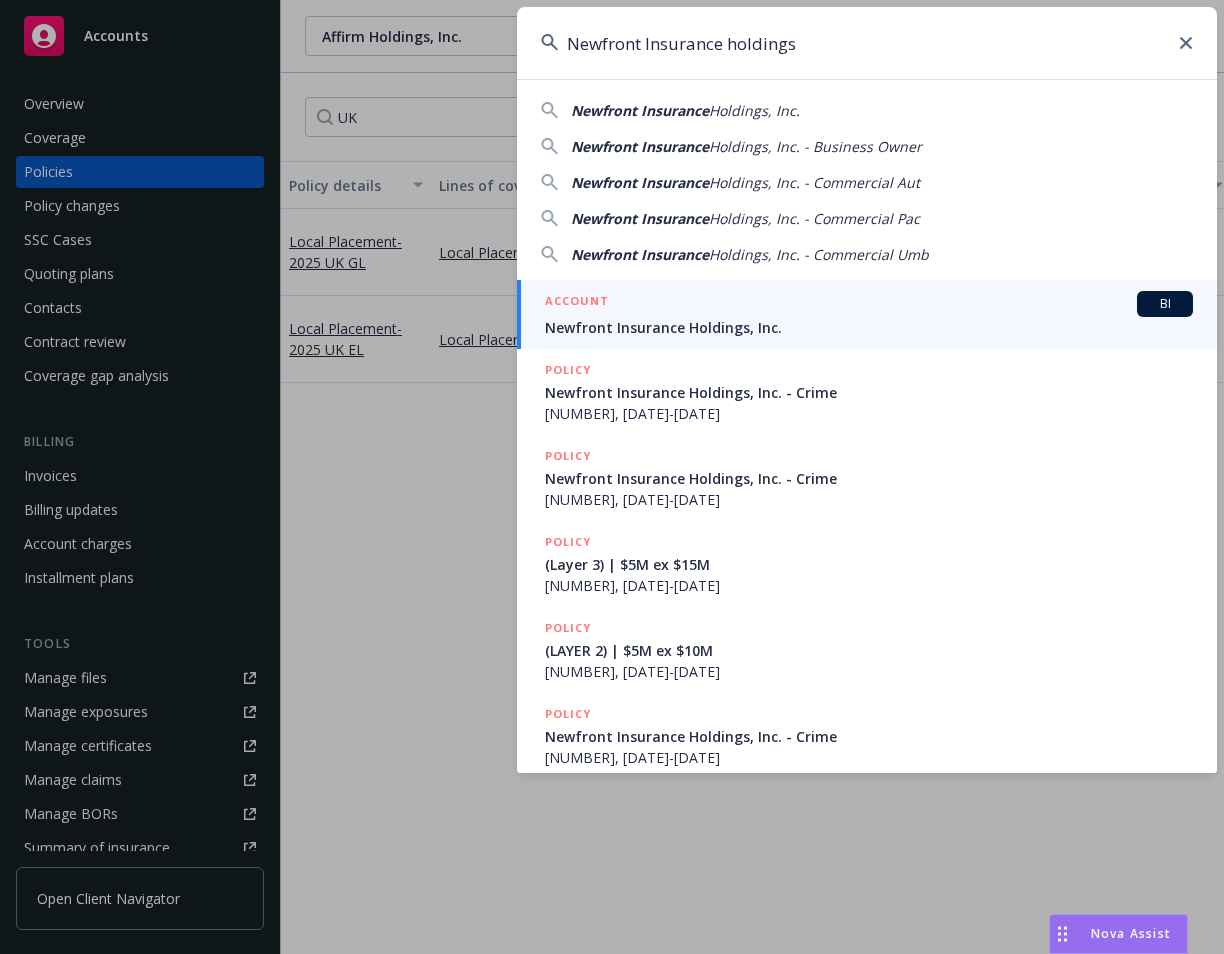 type on "Newfront Insurance holdings" 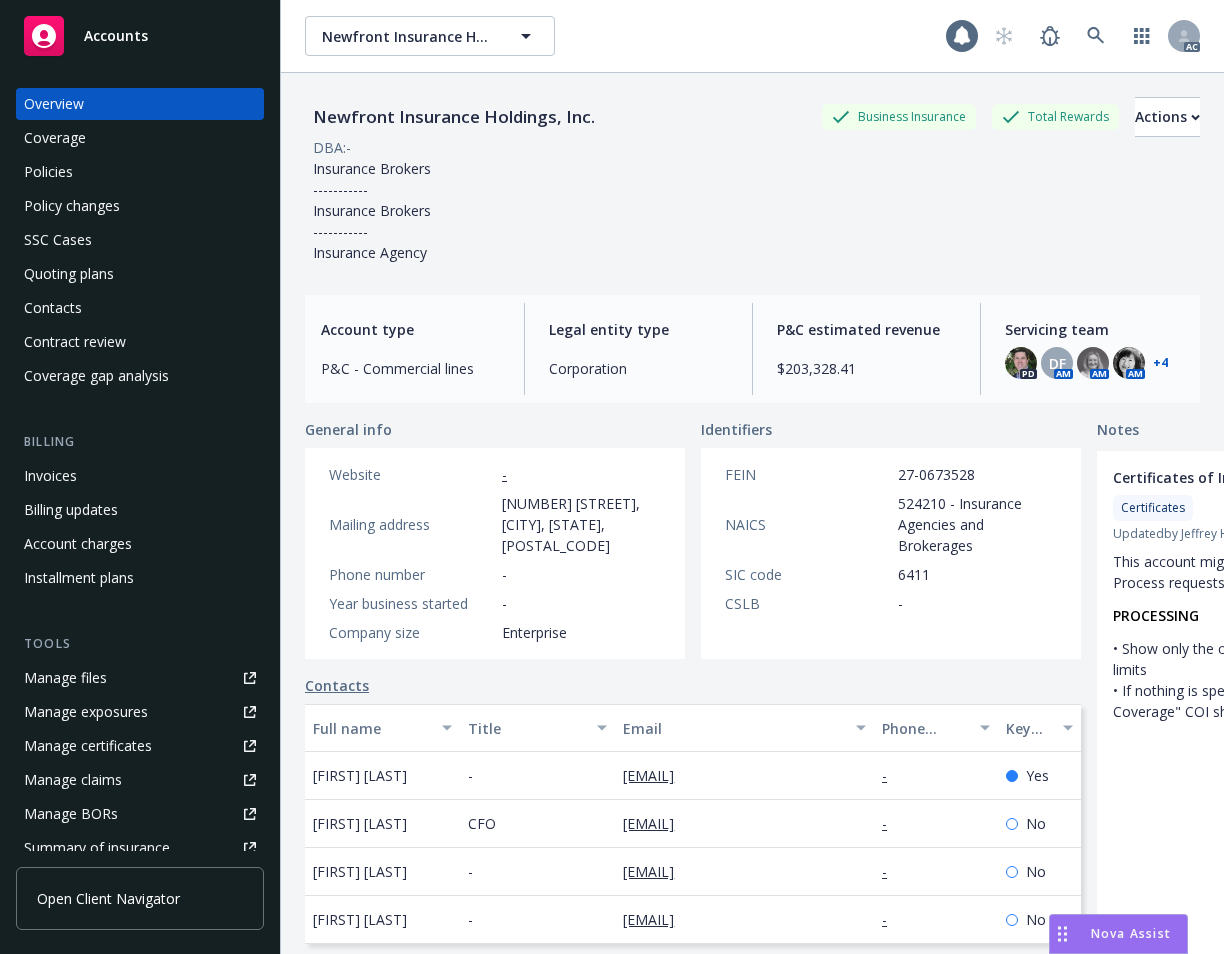 click on "Coverage" at bounding box center (55, 138) 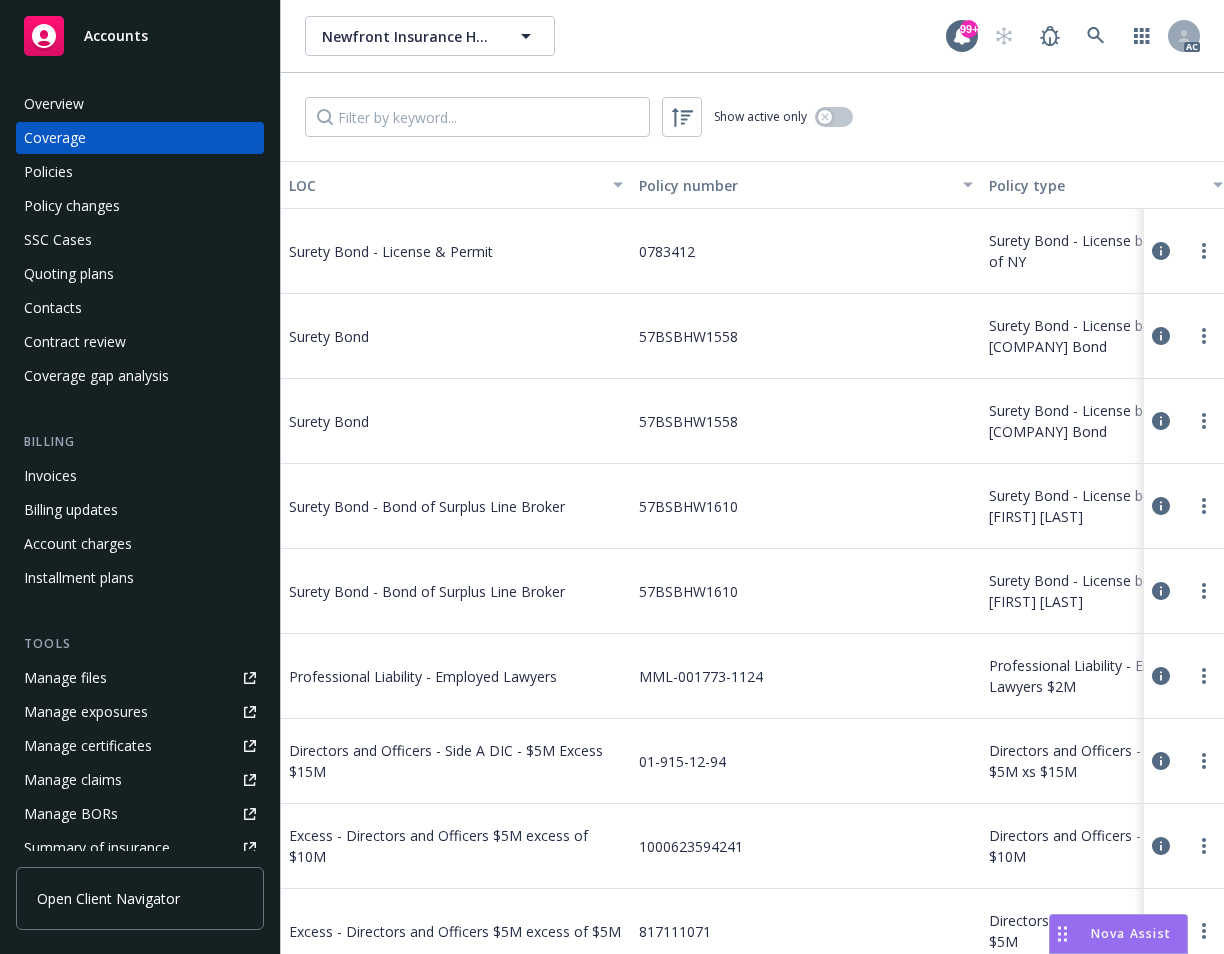 click on "Policies" at bounding box center (48, 172) 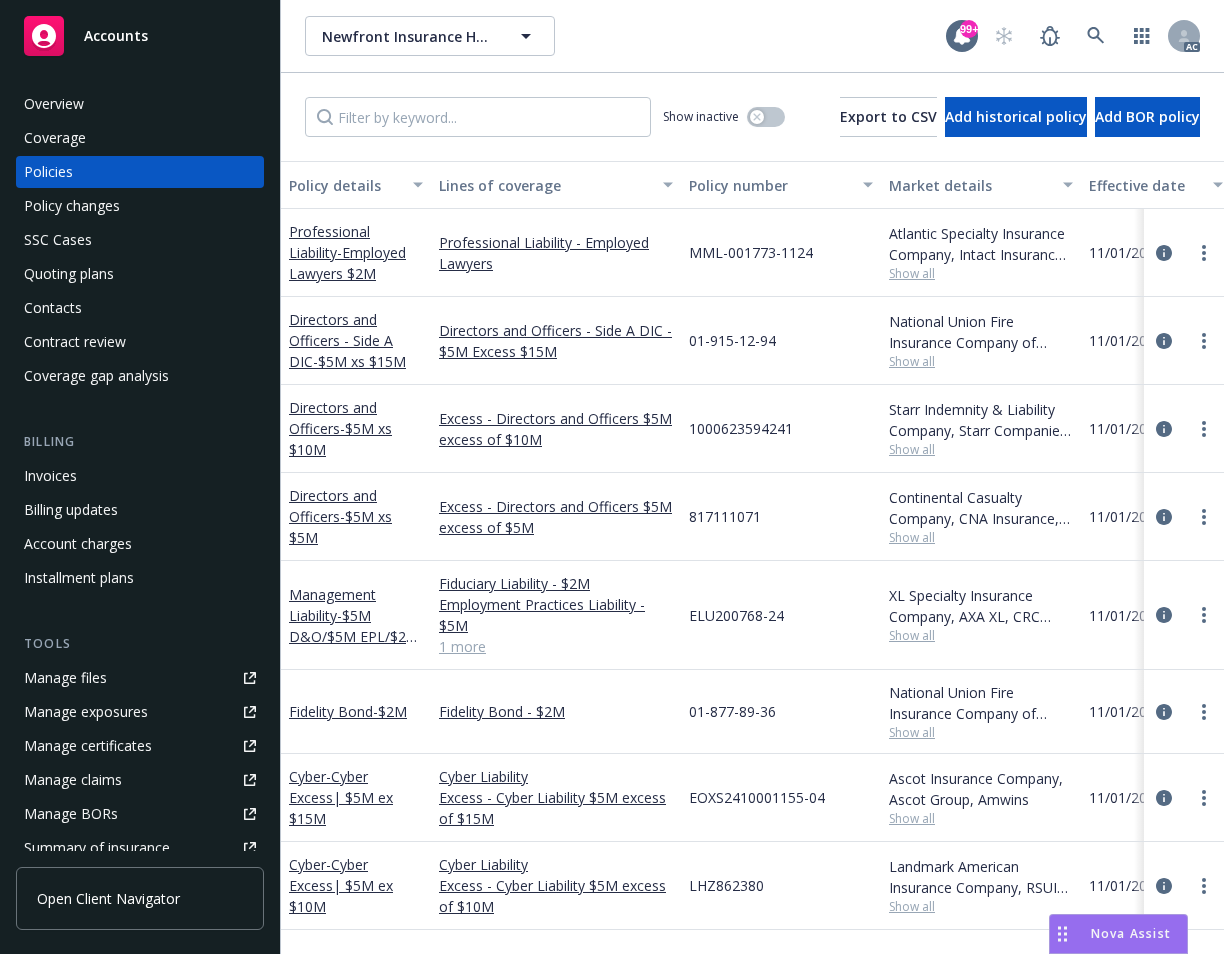 click on "Coverage" at bounding box center (55, 138) 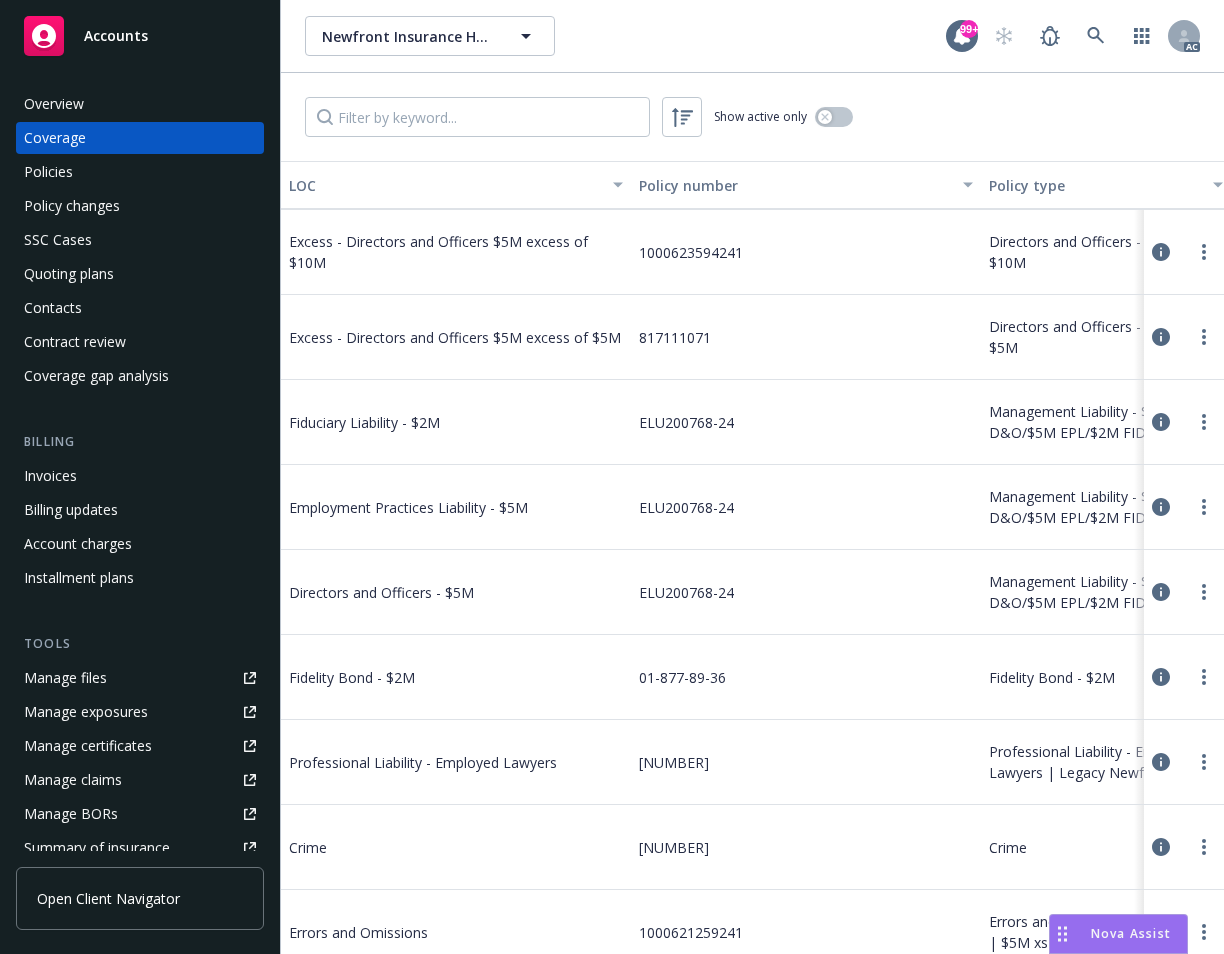 scroll, scrollTop: 600, scrollLeft: 0, axis: vertical 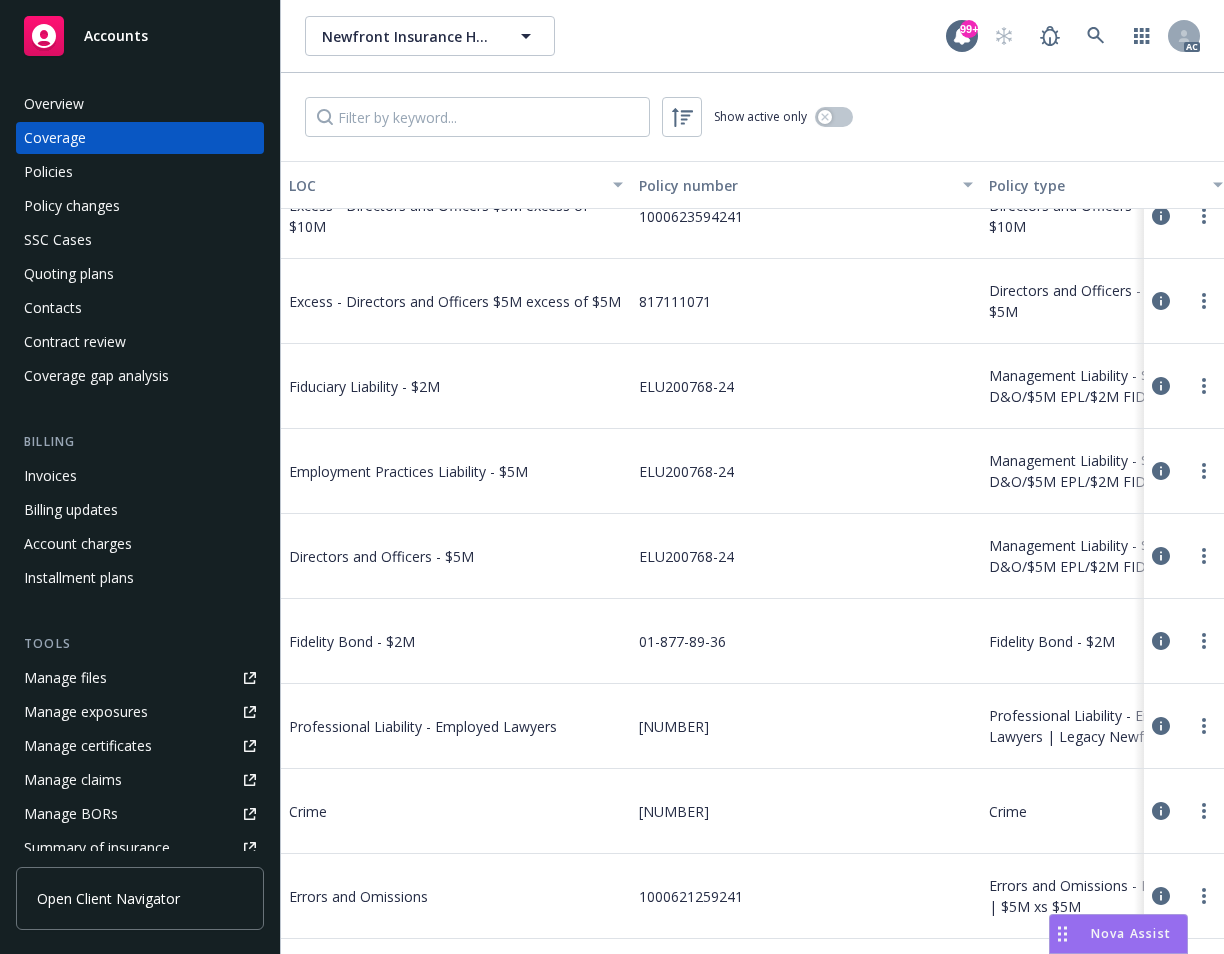 click on "Fidelity Bond - $2M" at bounding box center (439, 641) 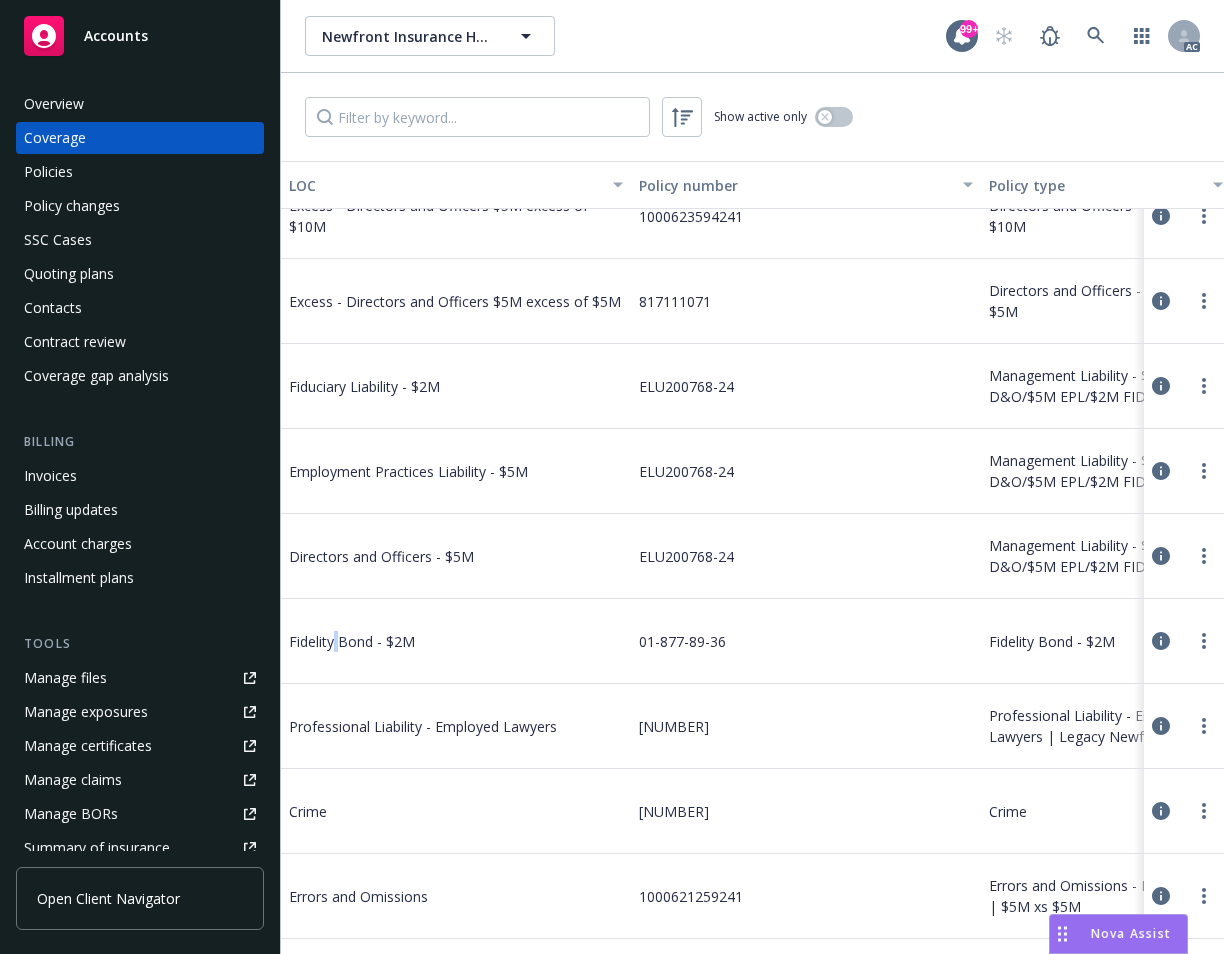 click on "Fidelity Bond - $2M" at bounding box center (439, 641) 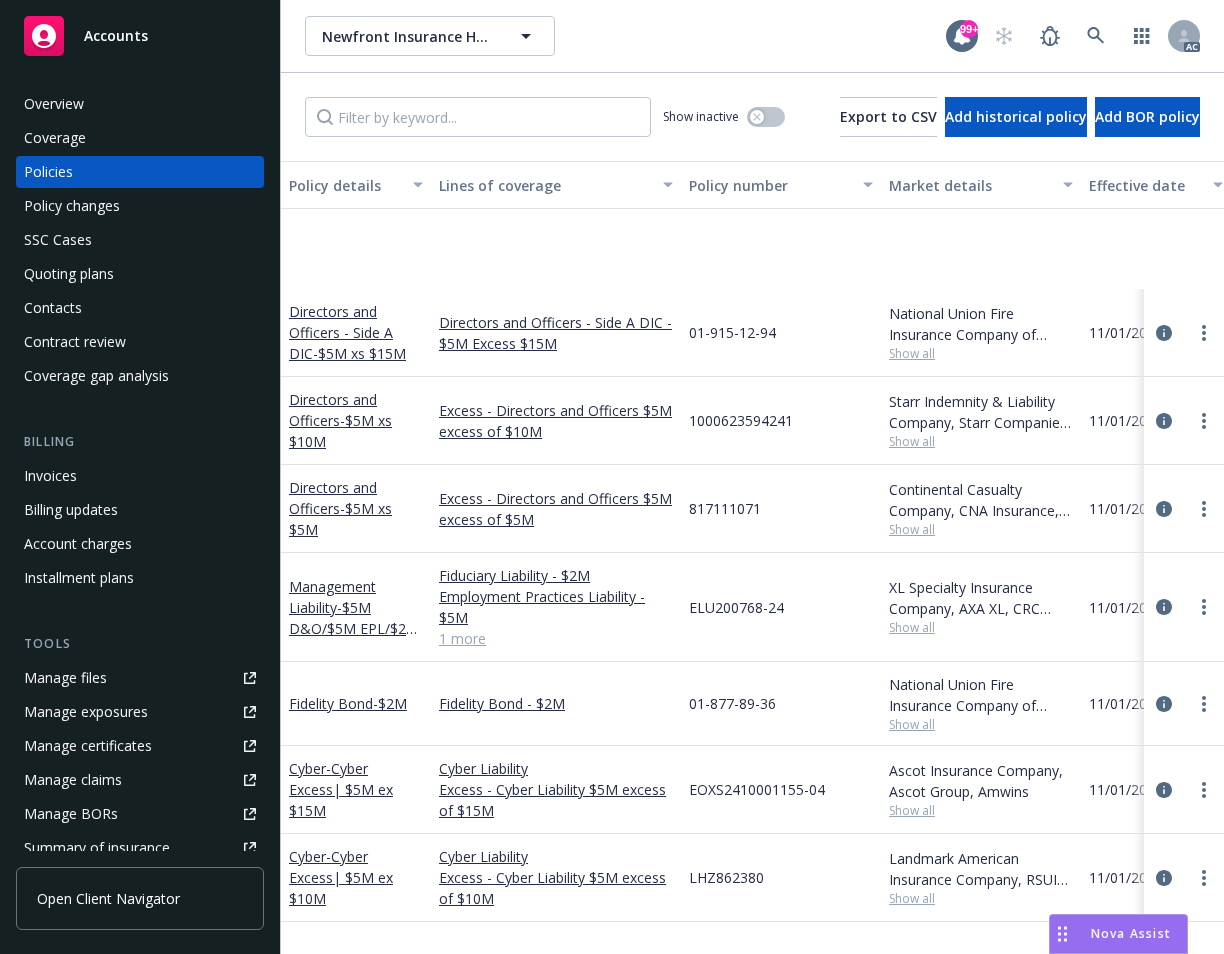 scroll, scrollTop: 200, scrollLeft: 0, axis: vertical 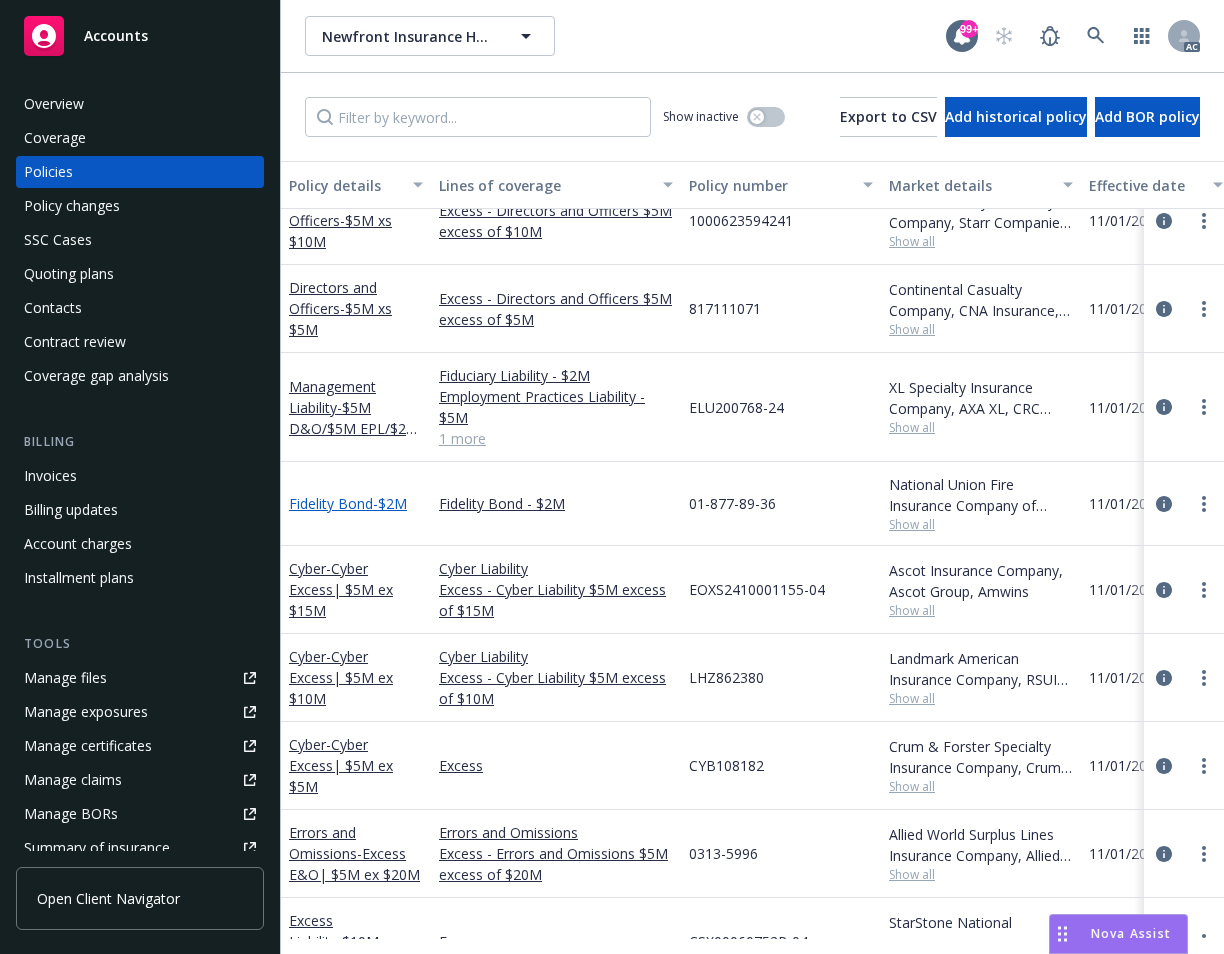 click on "Fidelity Bond - $2M" at bounding box center (348, 503) 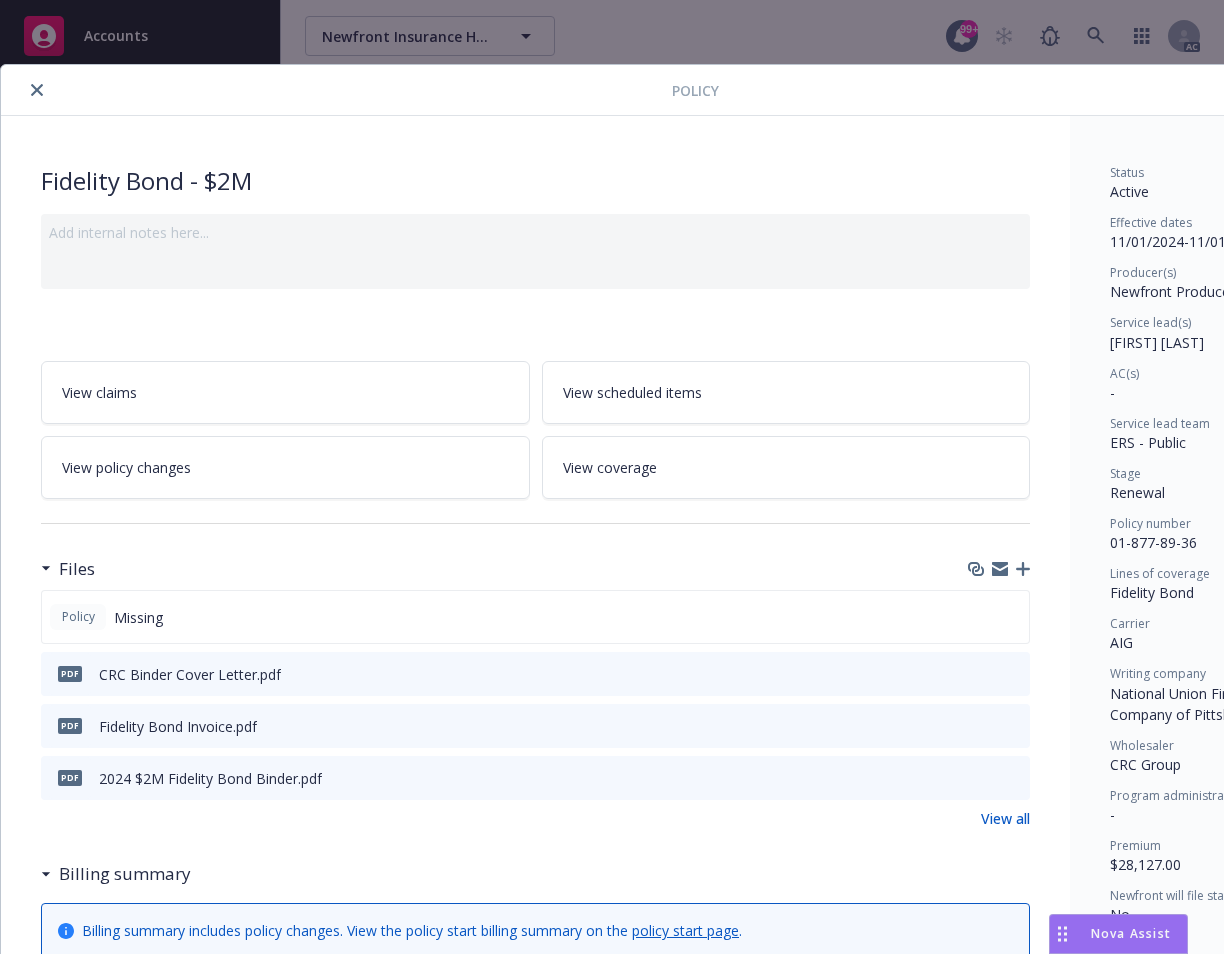click at bounding box center [37, 90] 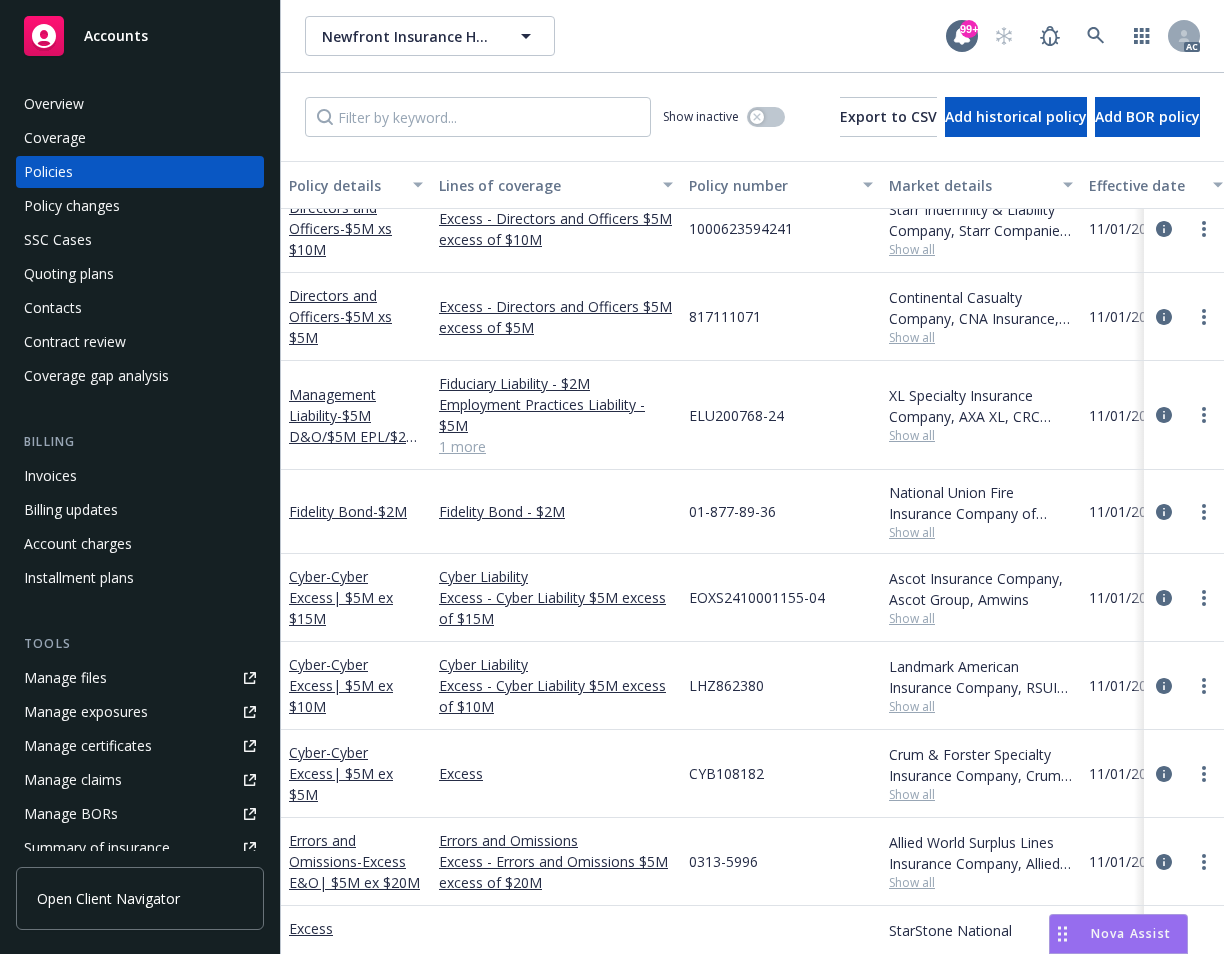 scroll, scrollTop: 0, scrollLeft: 0, axis: both 